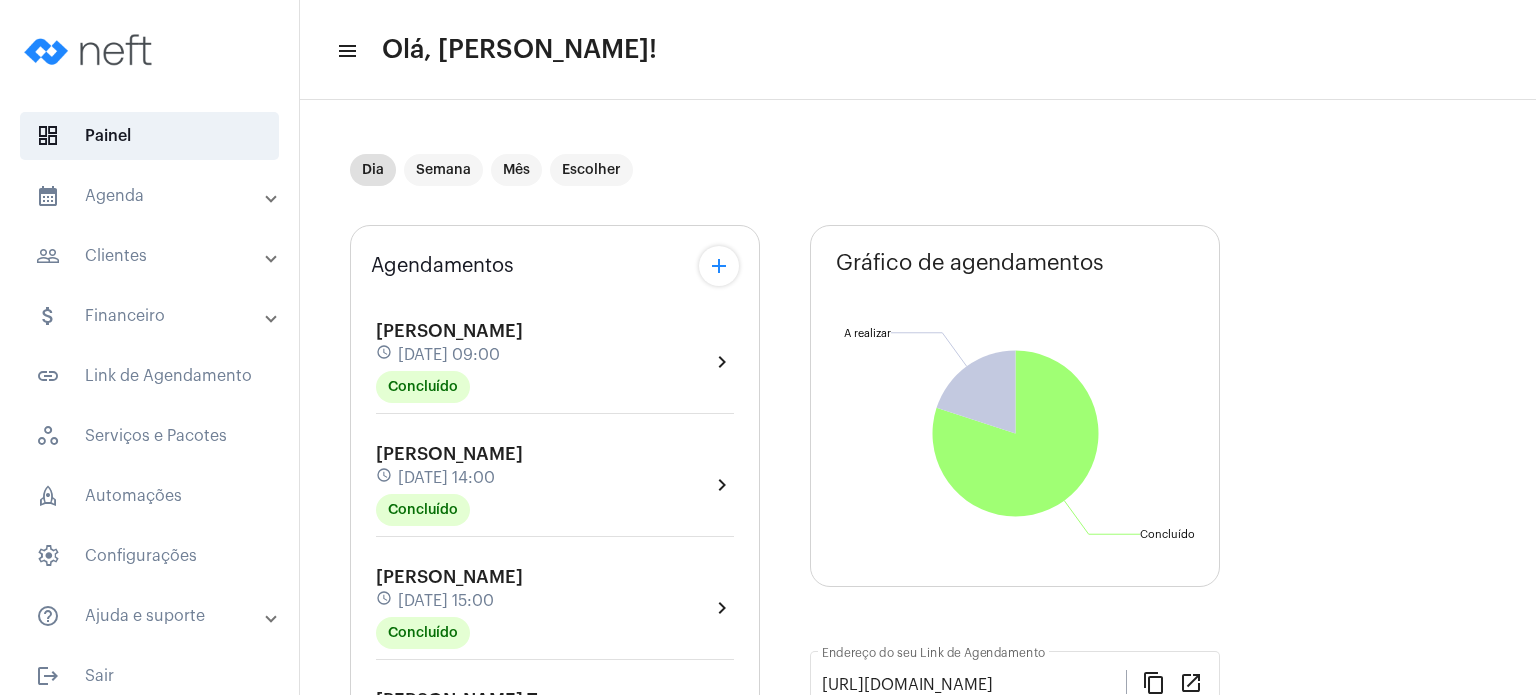 scroll, scrollTop: 0, scrollLeft: 0, axis: both 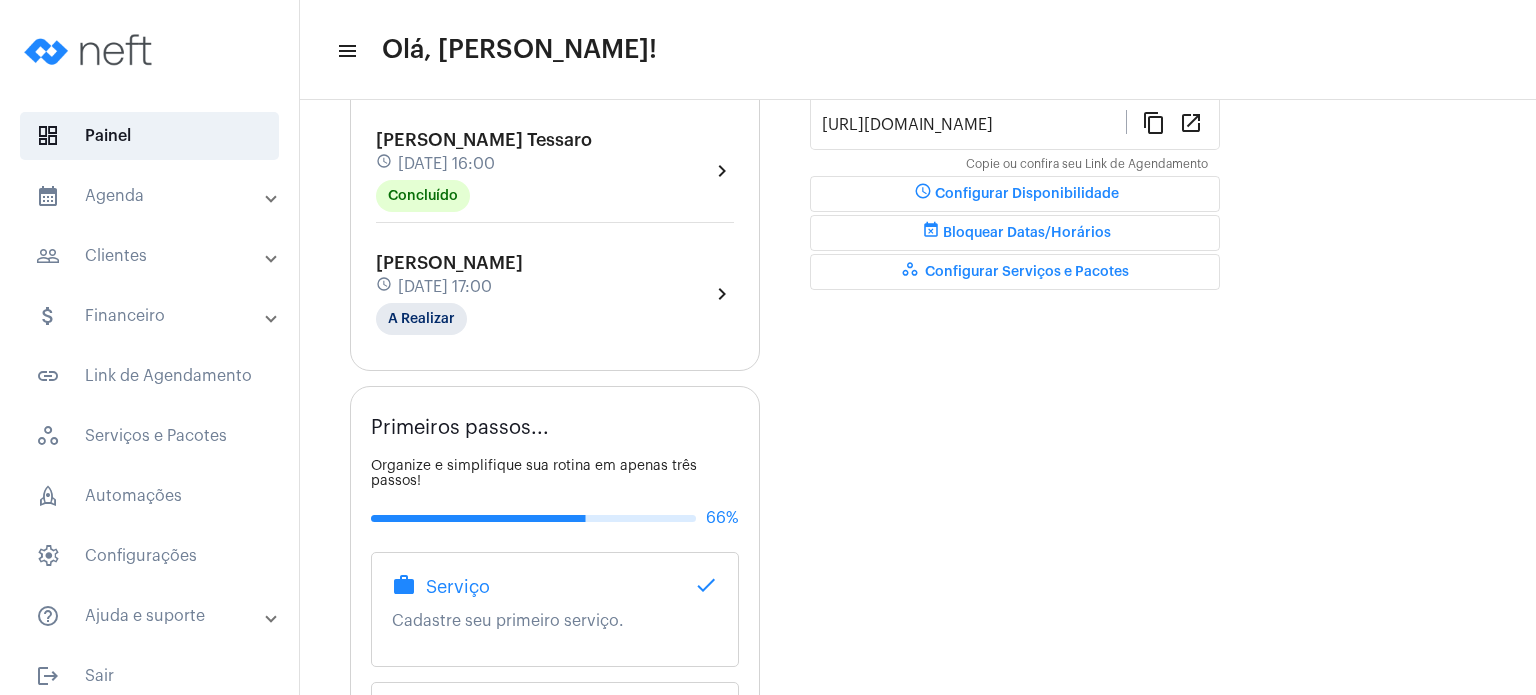 click on "[PERSON_NAME] Tessaro schedule [DATE] 16:00 Concluído" 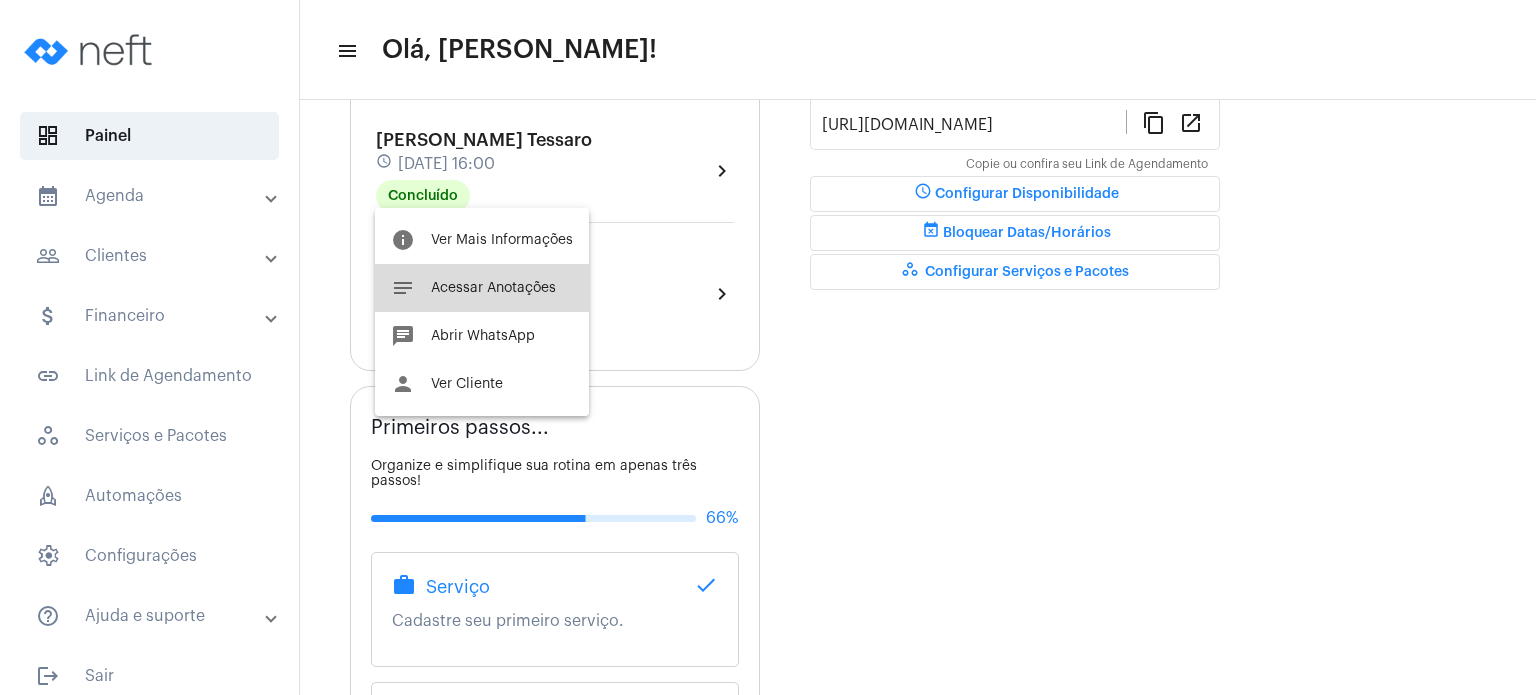 click on "notes Acessar Anotações" at bounding box center [482, 288] 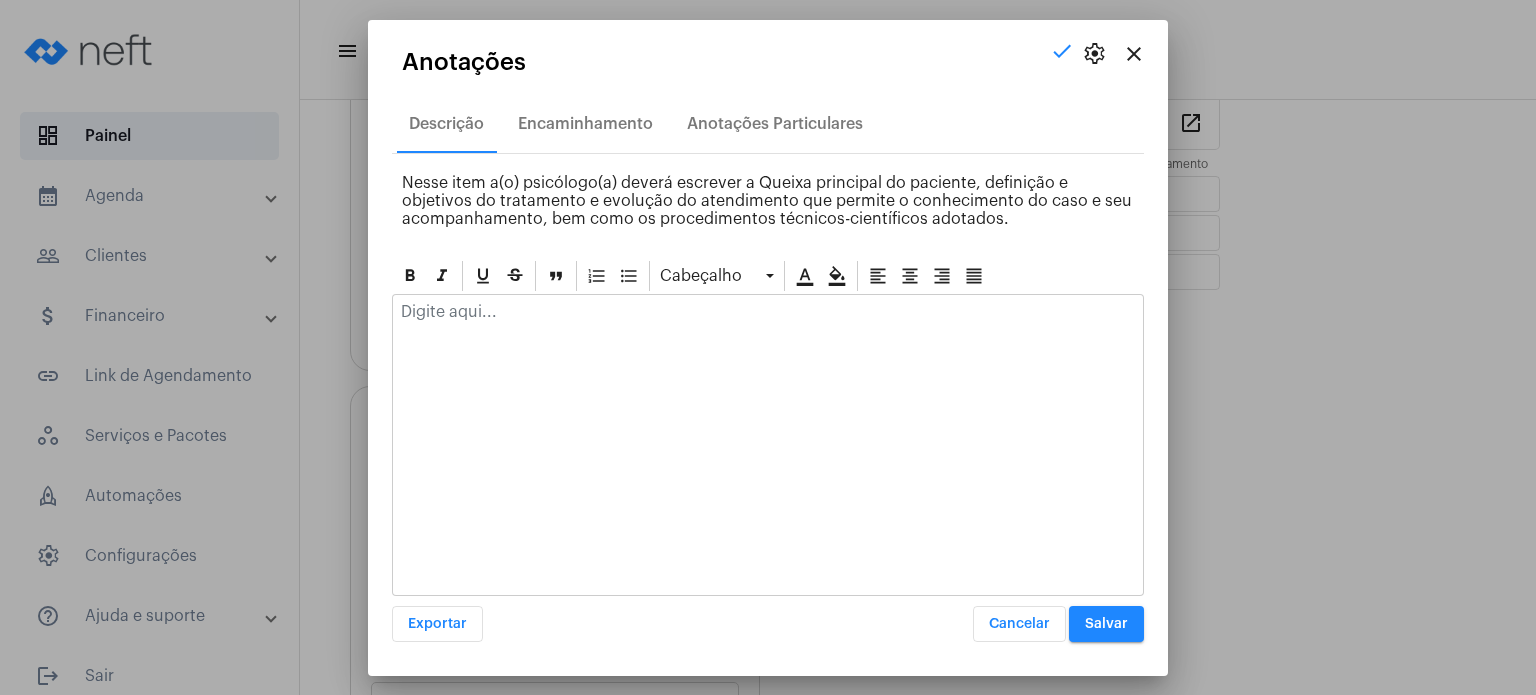 click 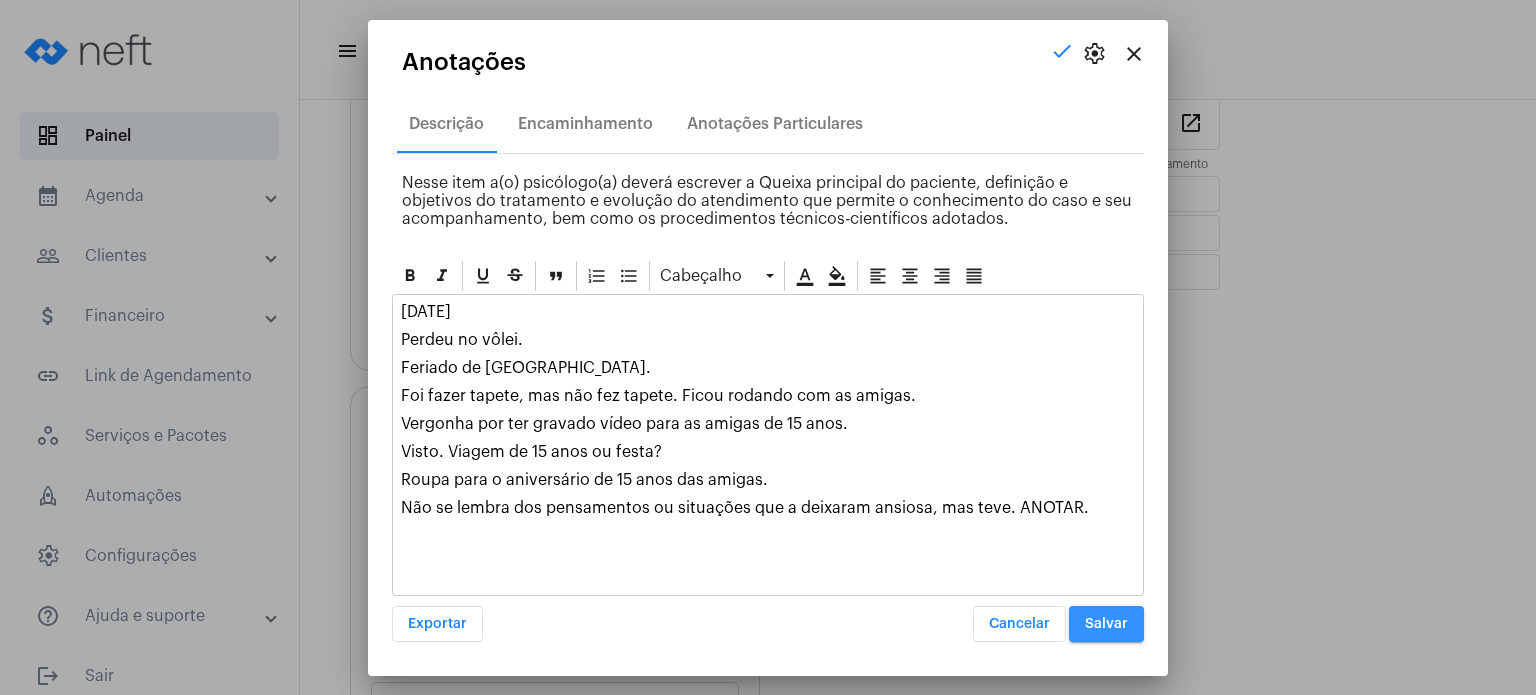 click on "Salvar" at bounding box center (1106, 624) 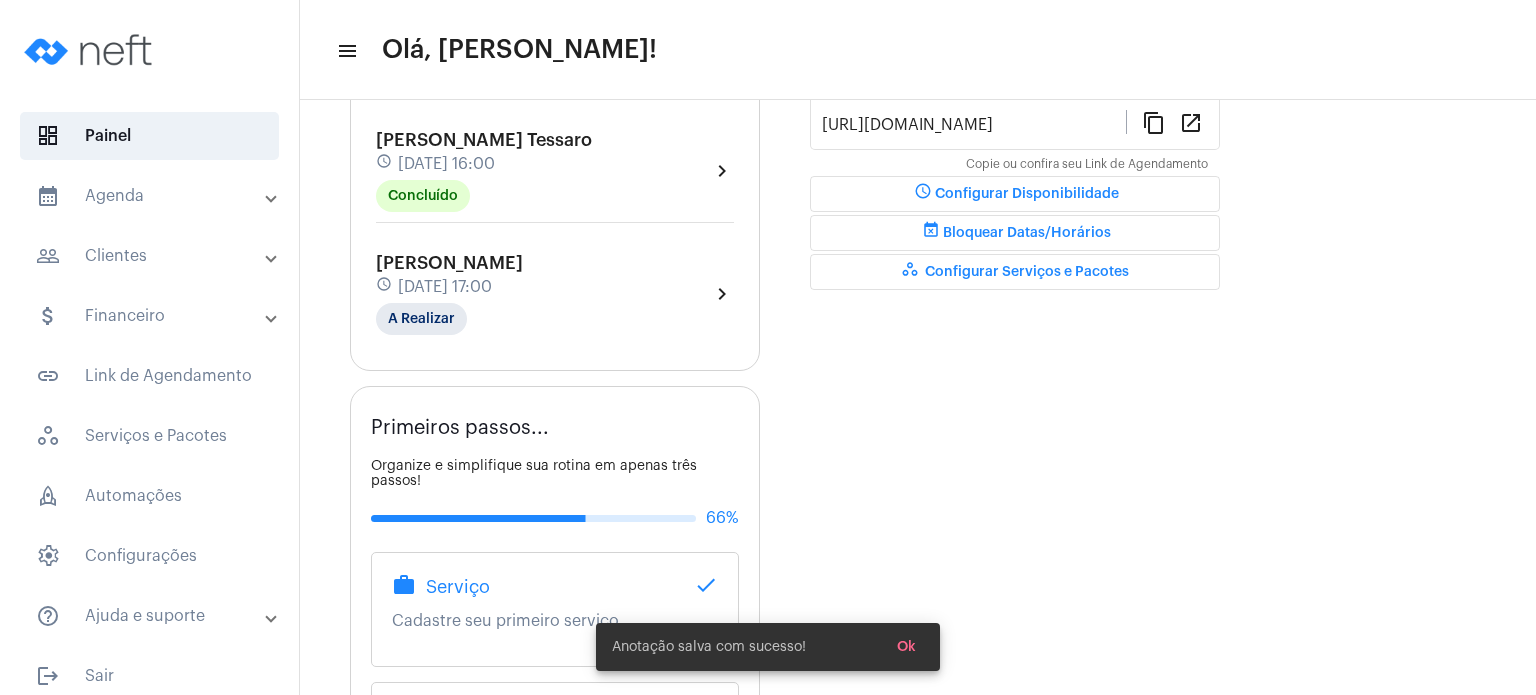 click on "[PERSON_NAME] schedule [DATE] 17:00 A Realizar" 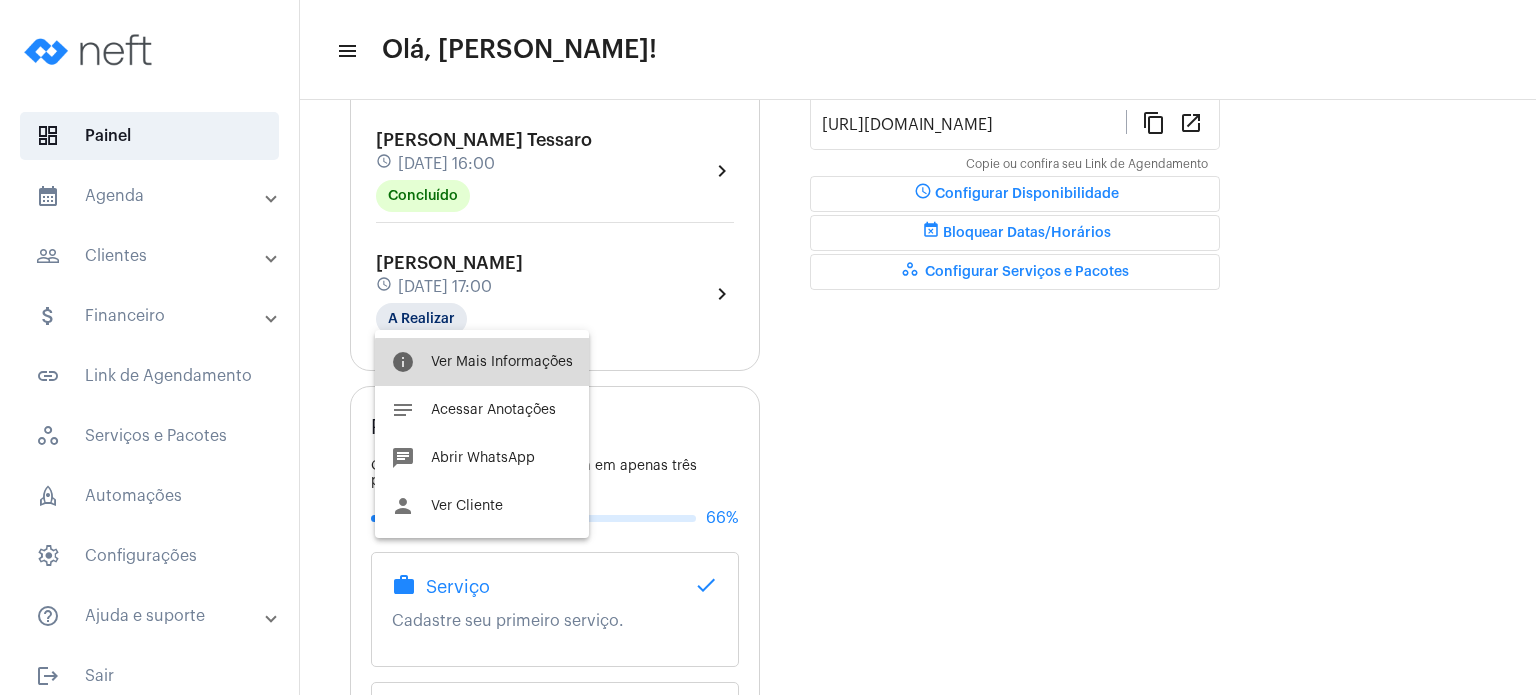 click on "Ver Mais Informações" at bounding box center [502, 362] 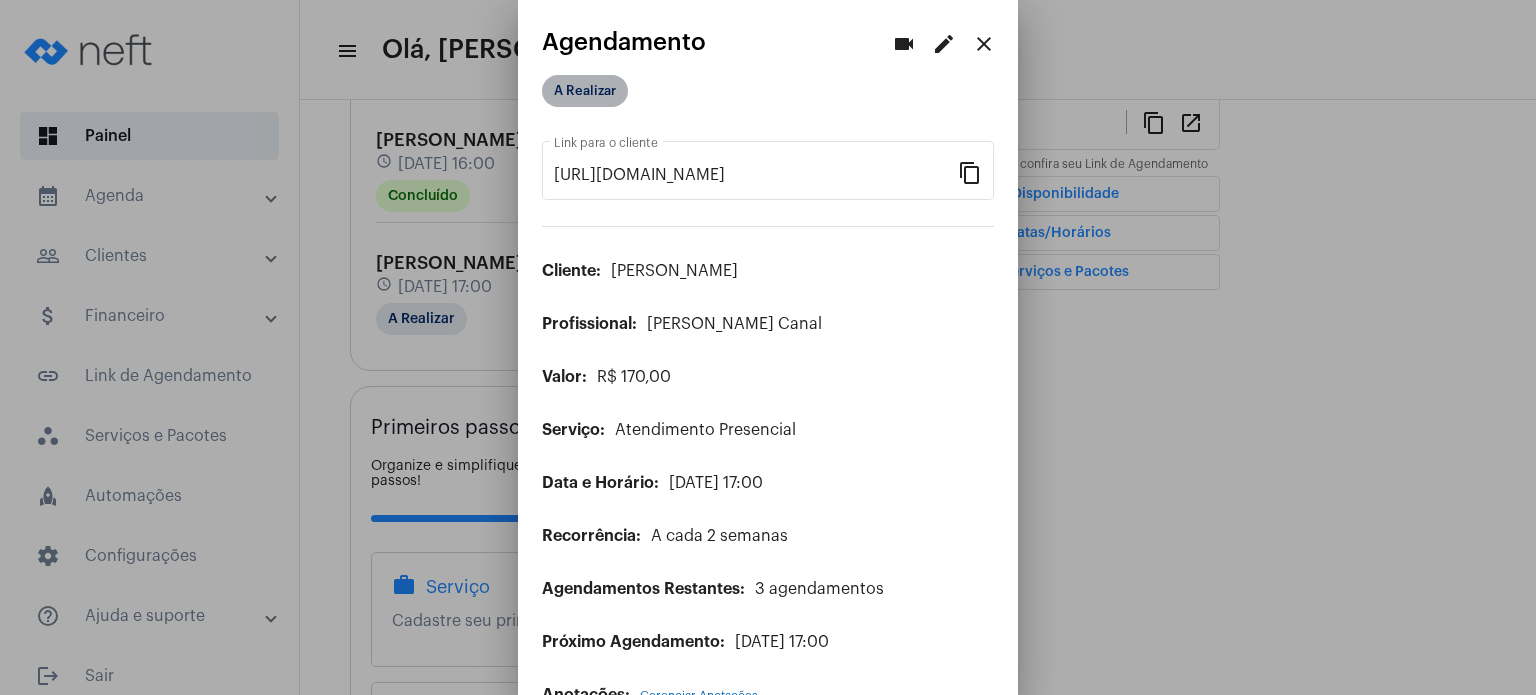 click on "A Realizar" at bounding box center (585, 91) 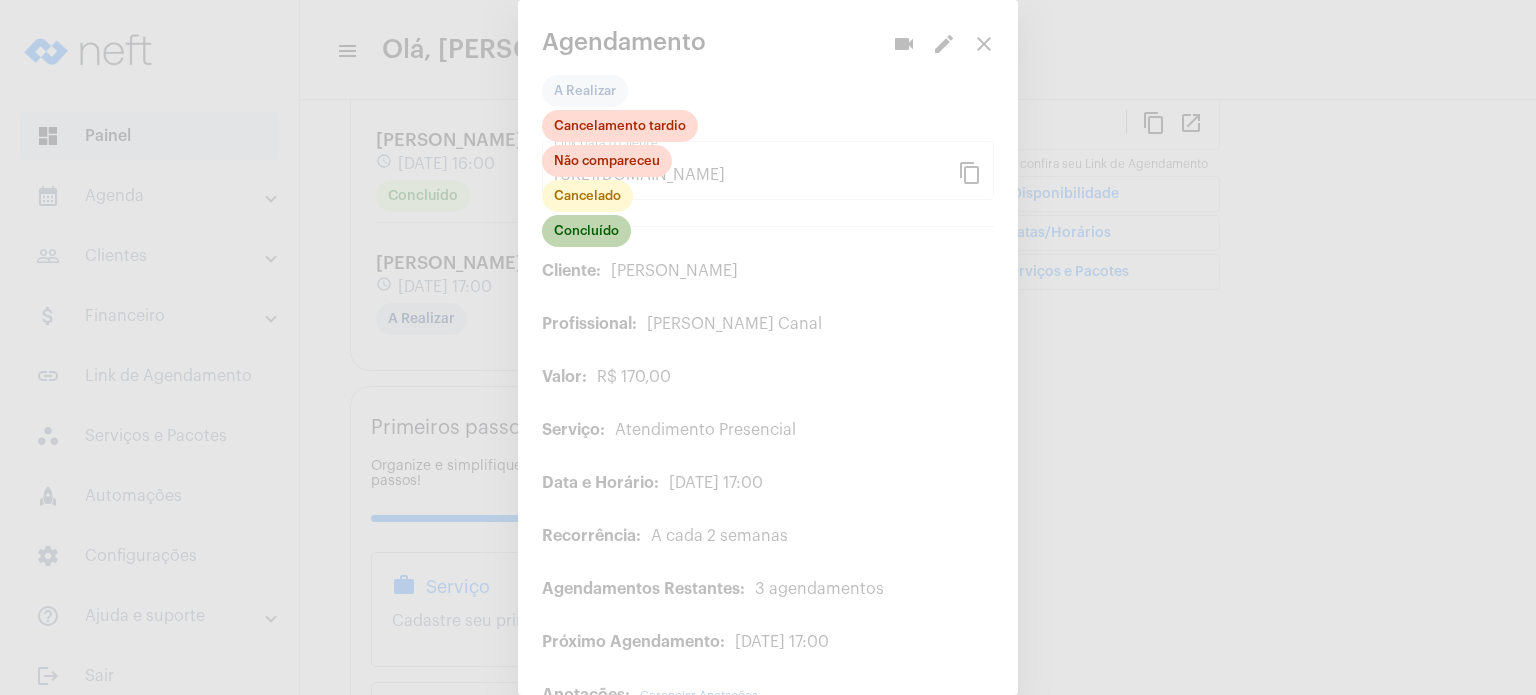 click on "Concluído" 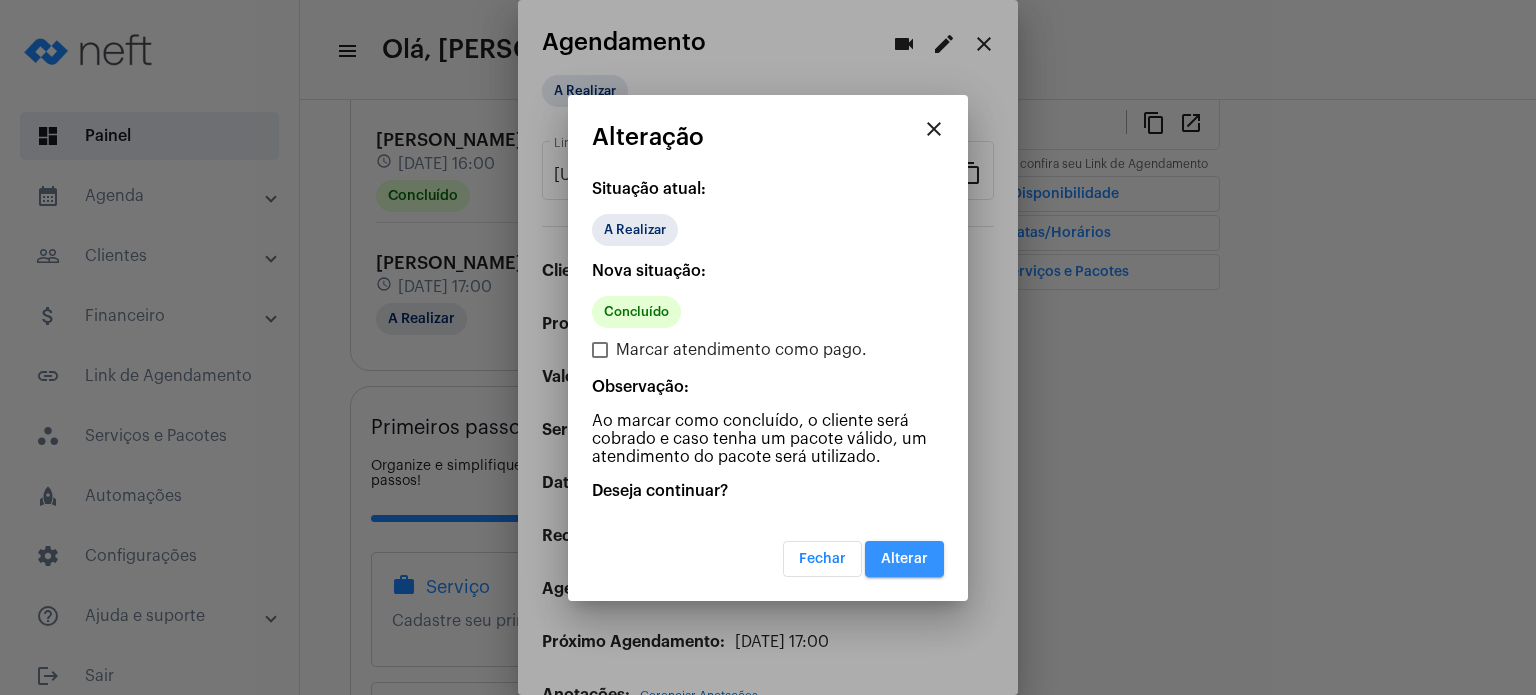 click on "Alterar" at bounding box center [904, 559] 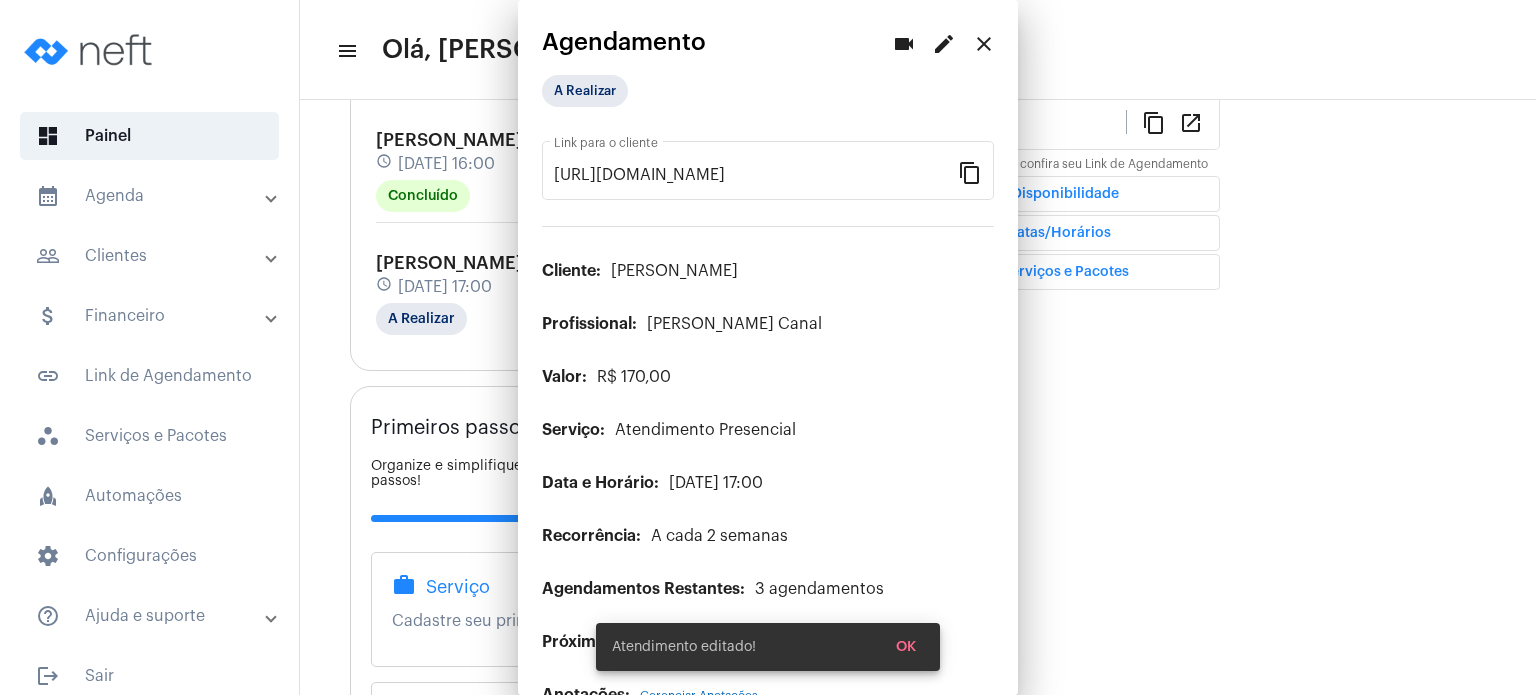 scroll, scrollTop: 0, scrollLeft: 0, axis: both 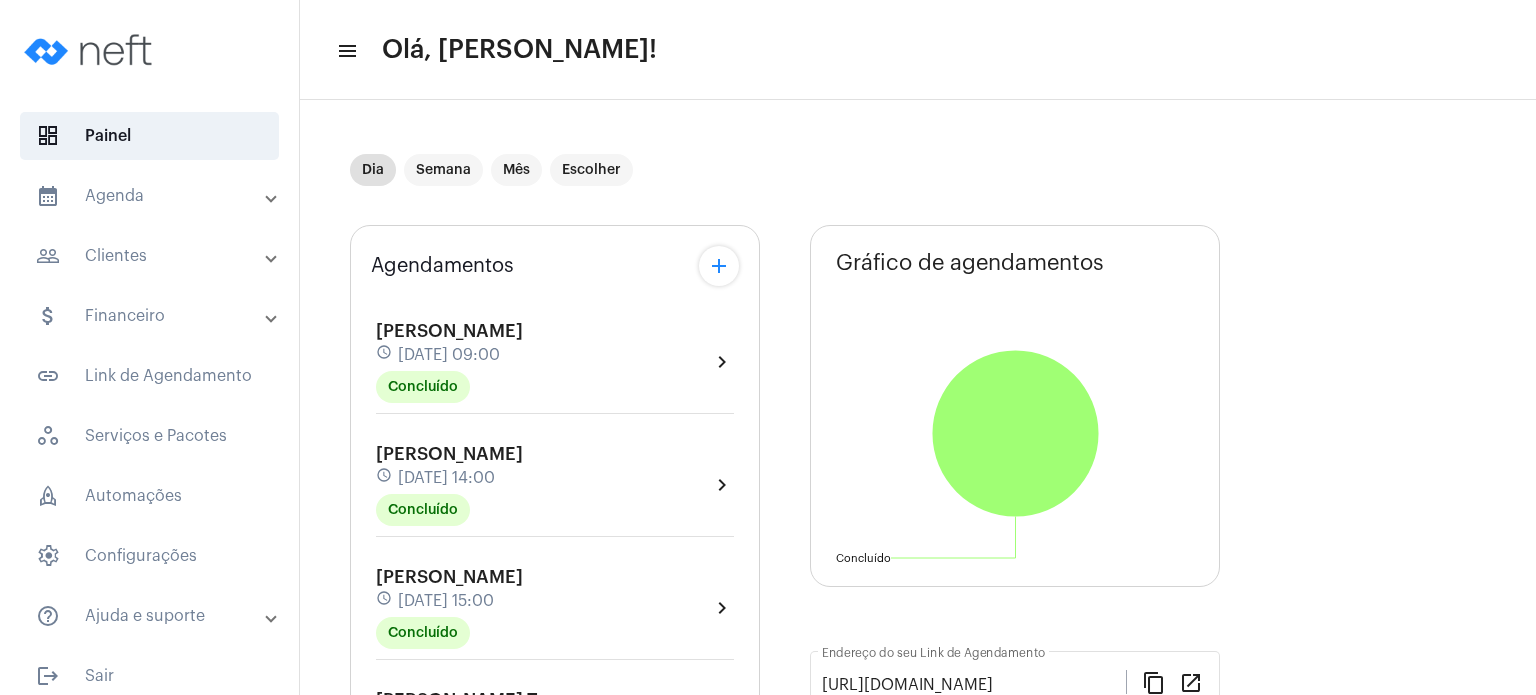 click on "Agendamentos add [PERSON_NAME] schedule [DATE] 09:00 Concluído  chevron_right  Davi Bassini schedule [DATE] 14:00 Concluído  chevron_right  [PERSON_NAME] schedule [DATE] 15:00 Concluído  chevron_right  [PERSON_NAME] Tessaro schedule [DATE] 16:00 Concluído  chevron_right  [PERSON_NAME] schedule [DATE] 17:00 Concluído  chevron_right" 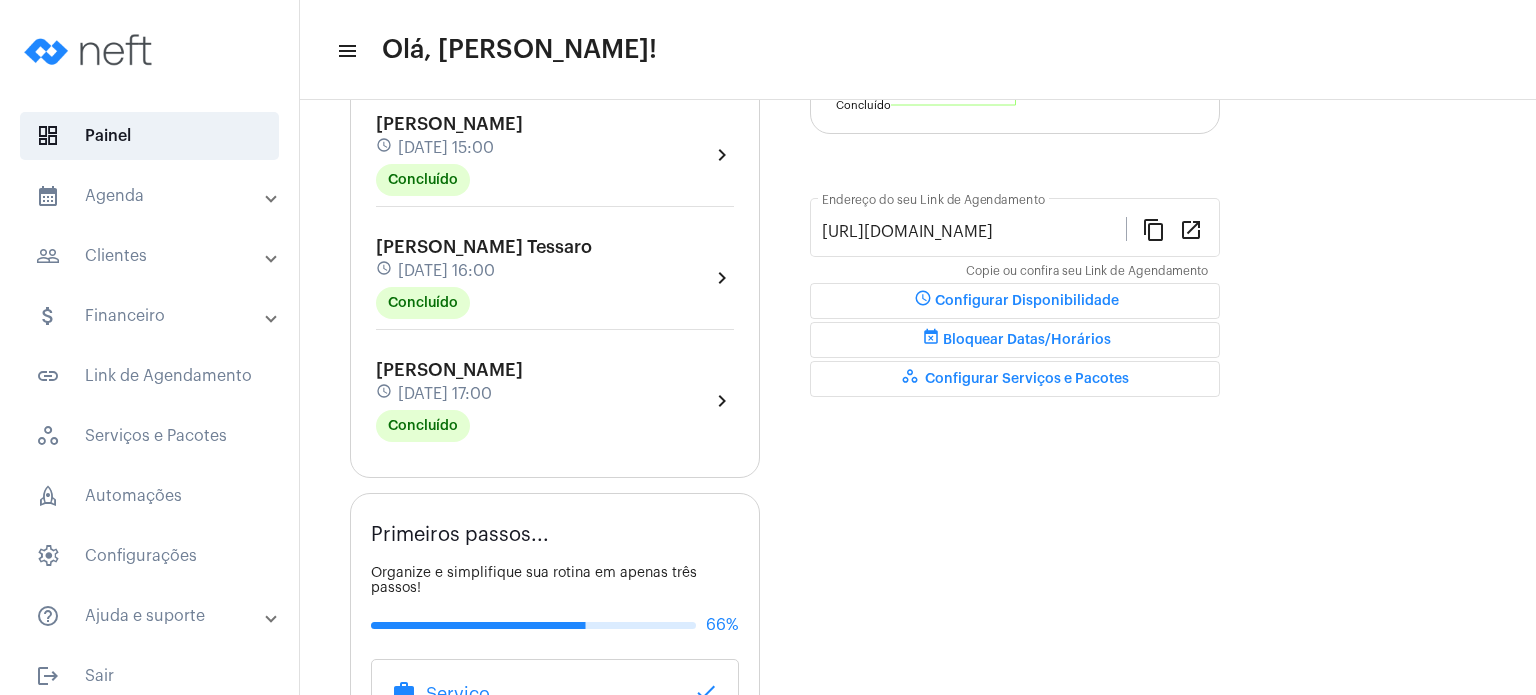 scroll, scrollTop: 440, scrollLeft: 0, axis: vertical 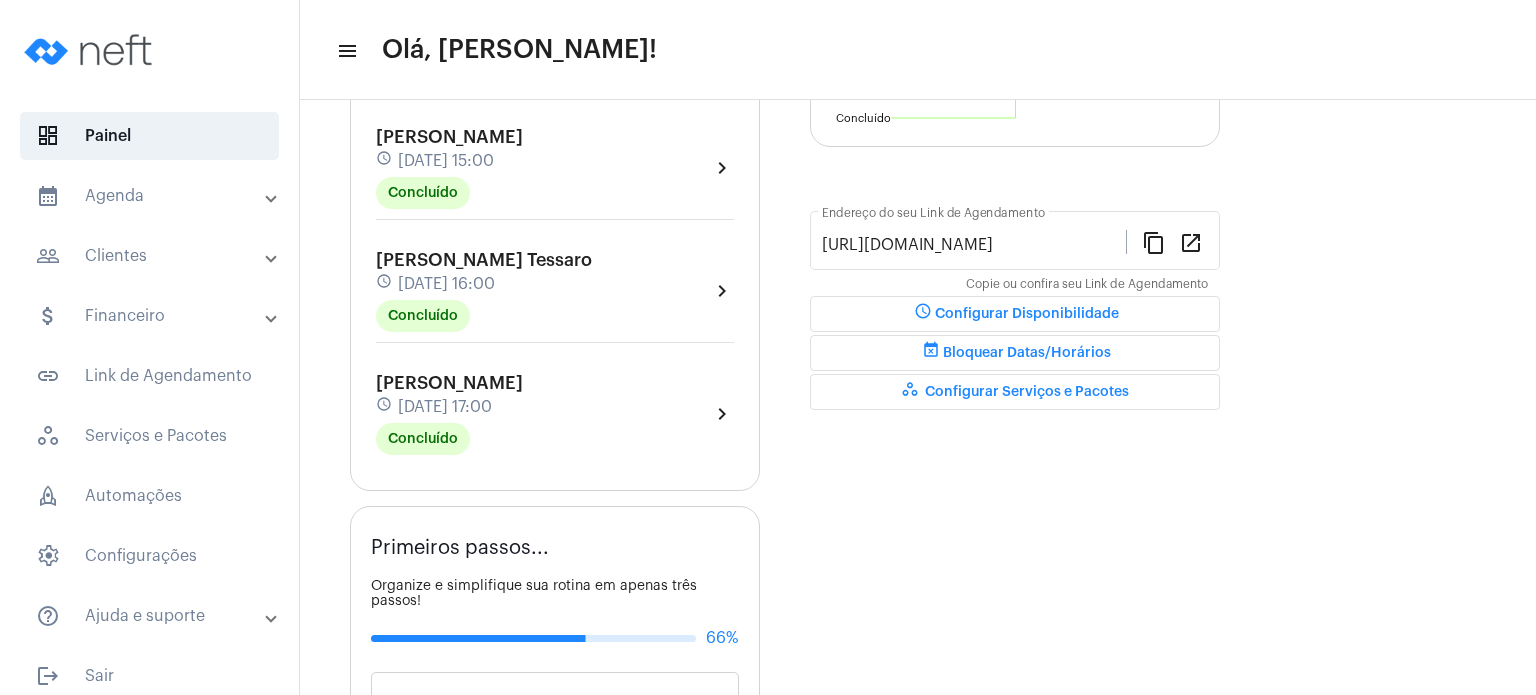 click on "[PERSON_NAME] schedule [DATE] 17:00 Concluído  chevron_right" 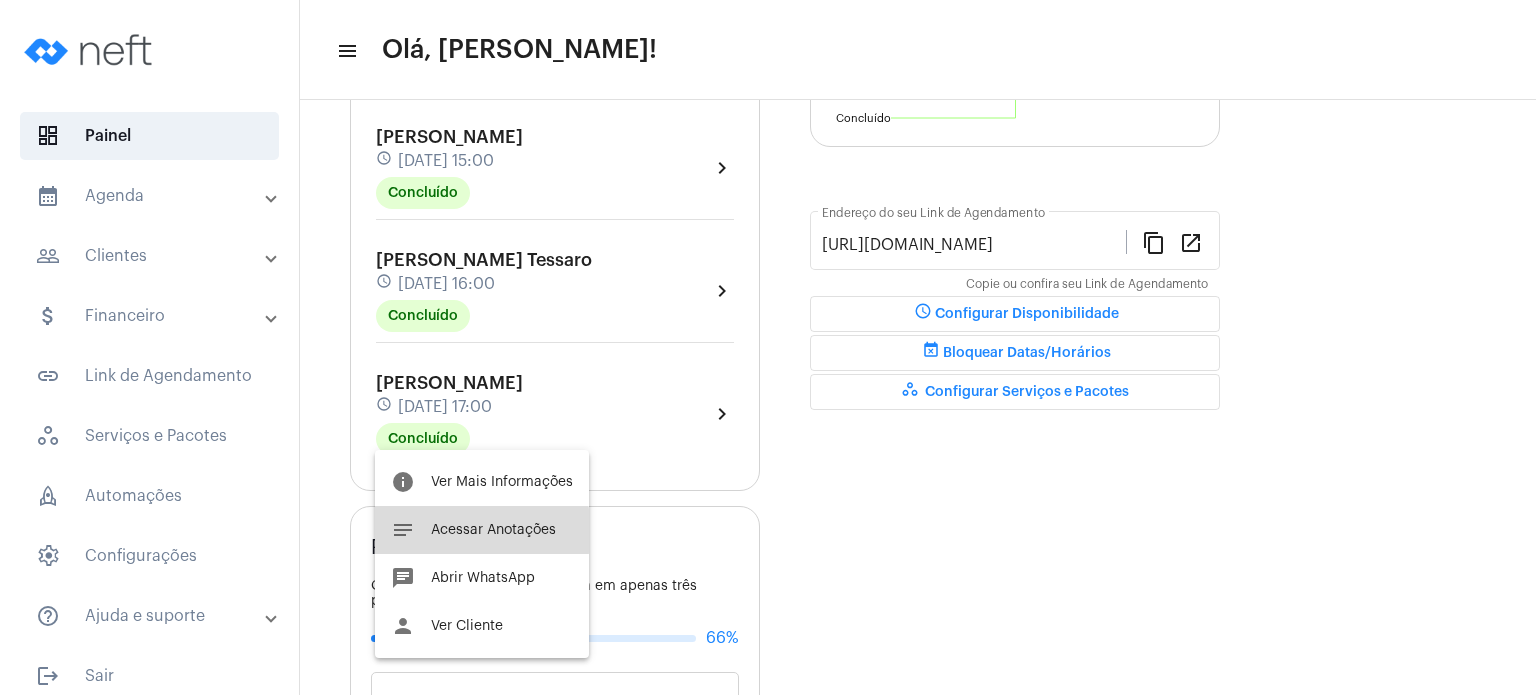 click on "Acessar Anotações" at bounding box center (493, 530) 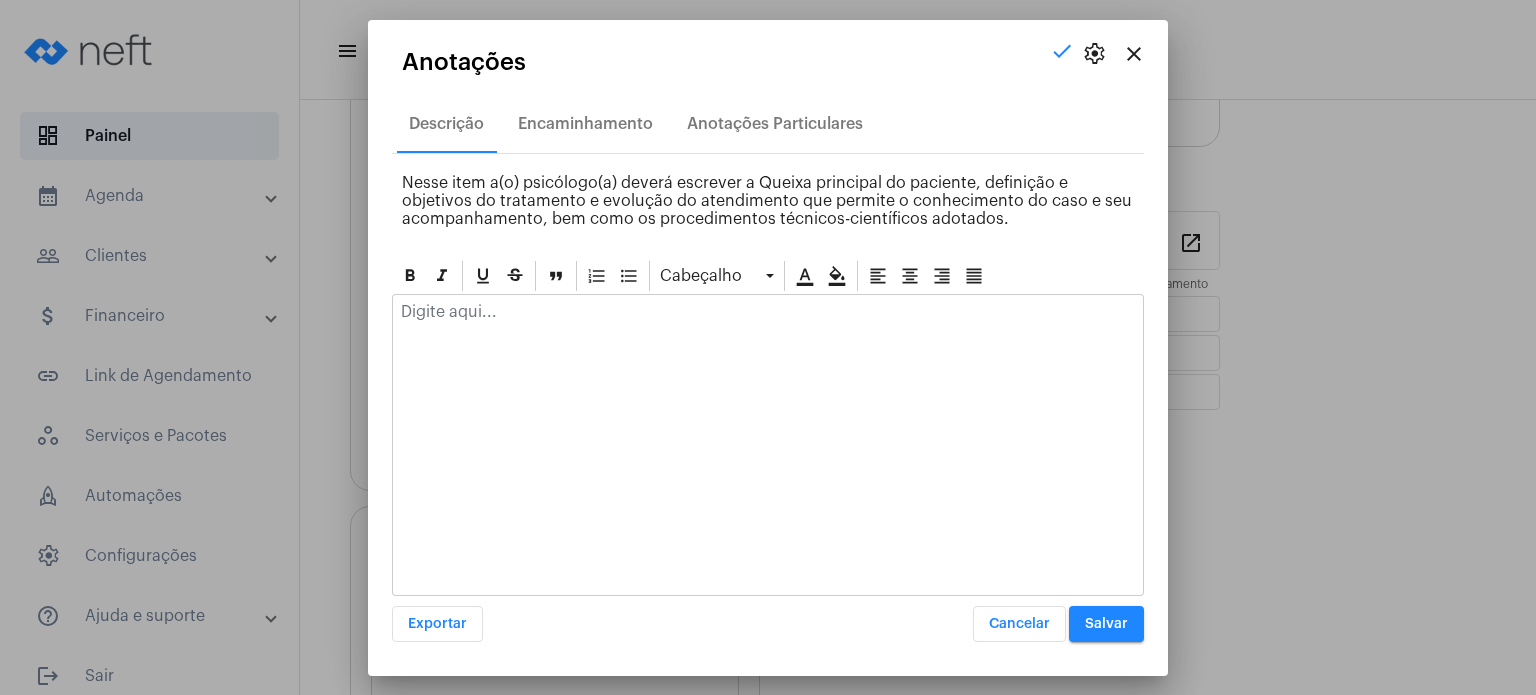 click 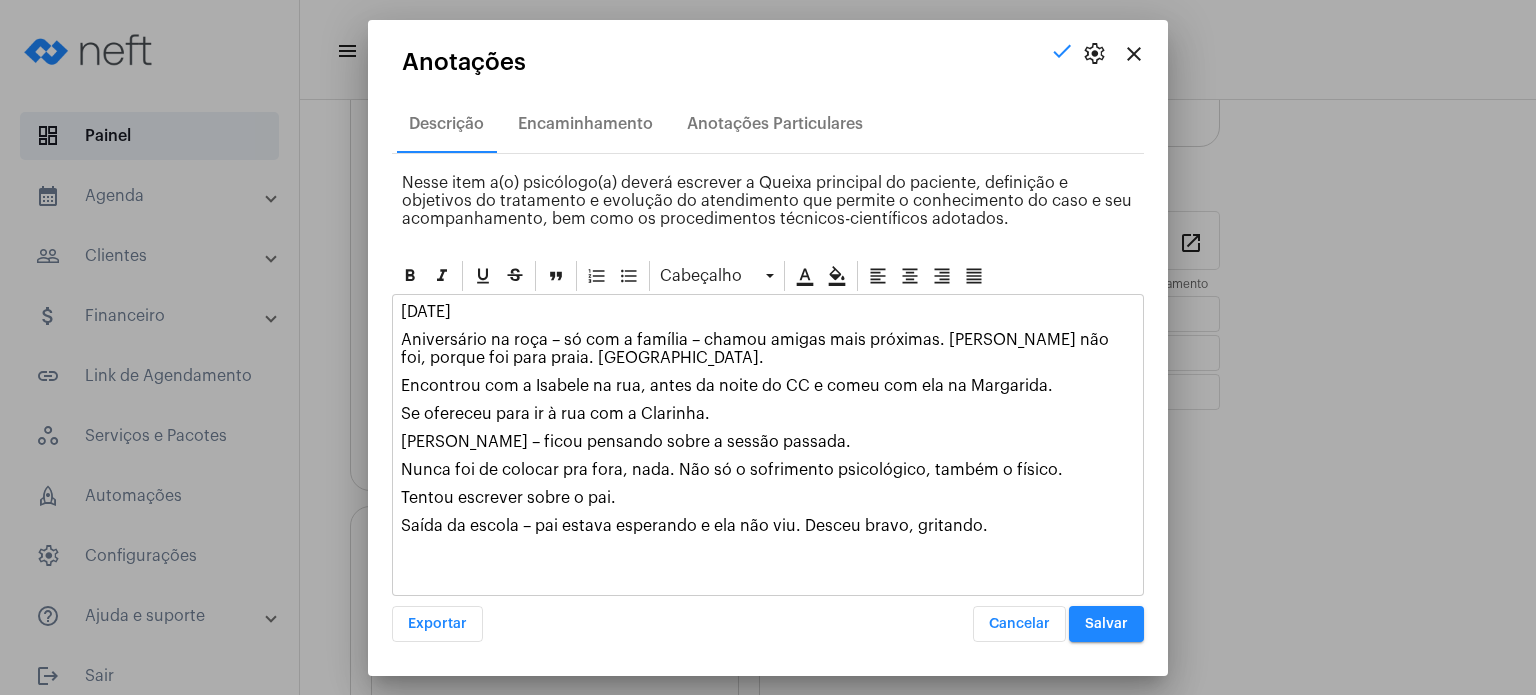 click on "Salvar" at bounding box center (1106, 624) 